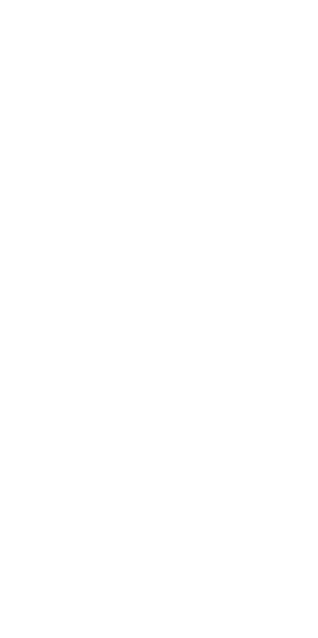scroll, scrollTop: 0, scrollLeft: 0, axis: both 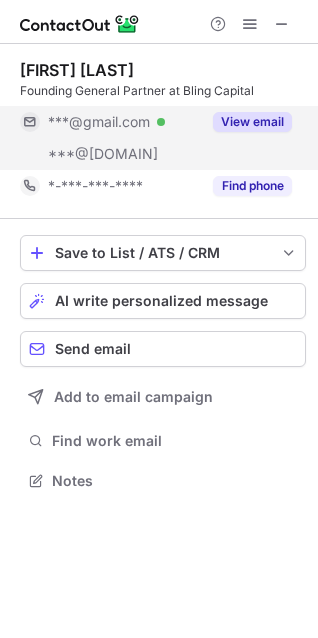 click on "View email" at bounding box center (252, 122) 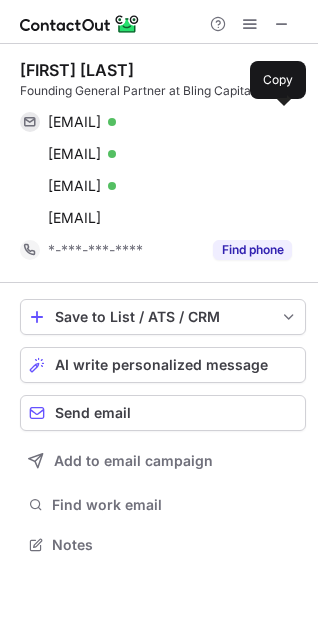 scroll, scrollTop: 10, scrollLeft: 10, axis: both 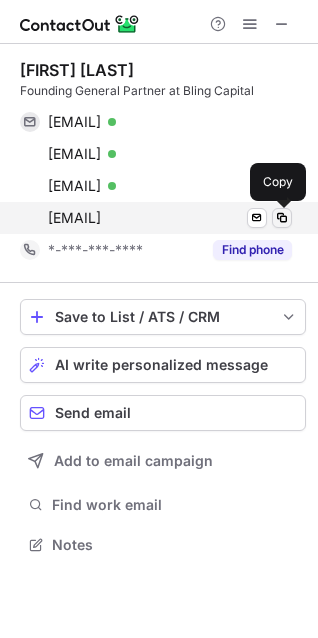 click at bounding box center (282, 218) 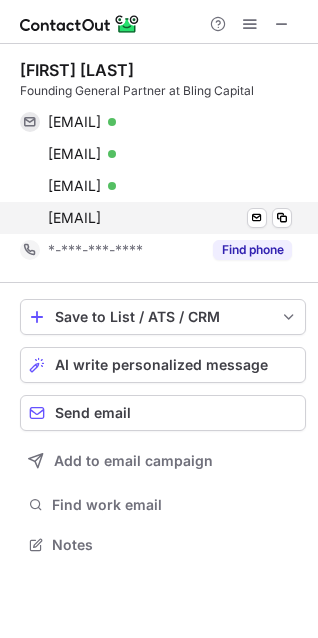 type 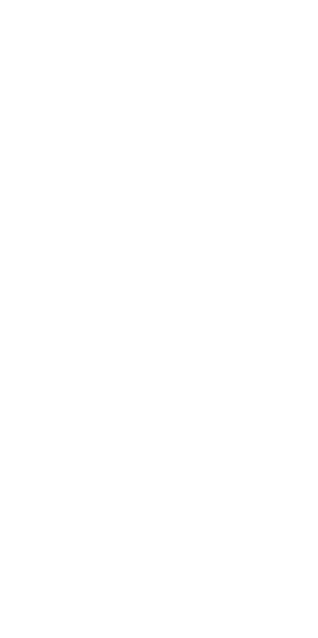scroll, scrollTop: 0, scrollLeft: 0, axis: both 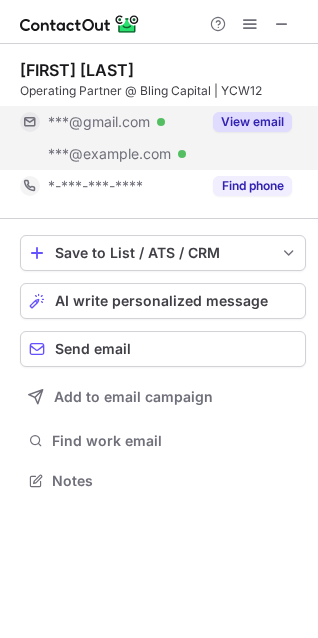 click on "View email" at bounding box center (252, 122) 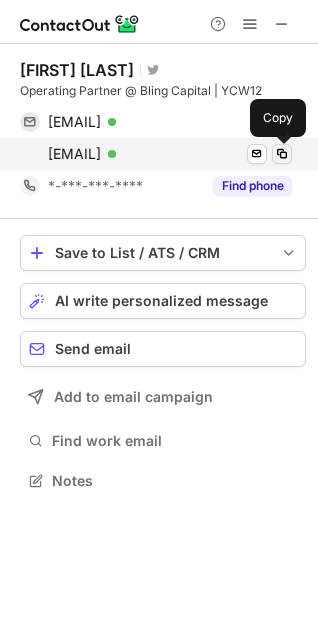 click at bounding box center (282, 154) 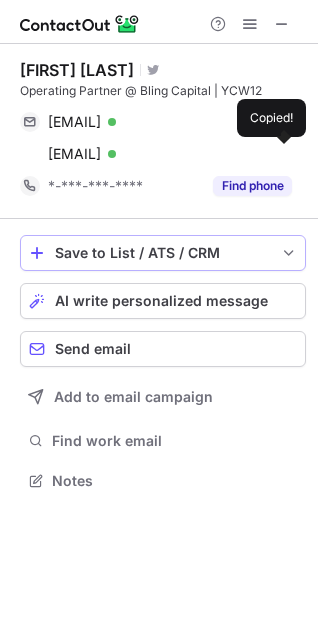 type 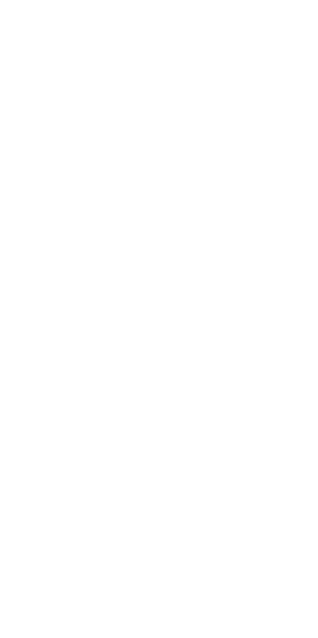 scroll, scrollTop: 0, scrollLeft: 0, axis: both 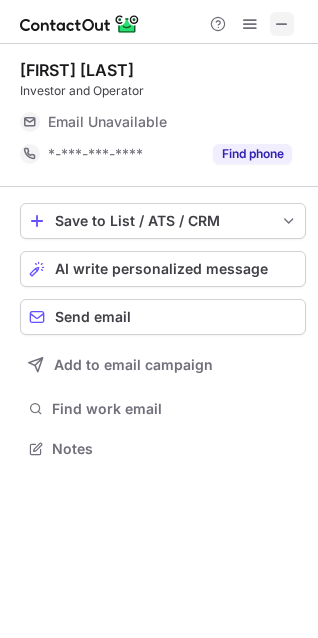 click at bounding box center (282, 24) 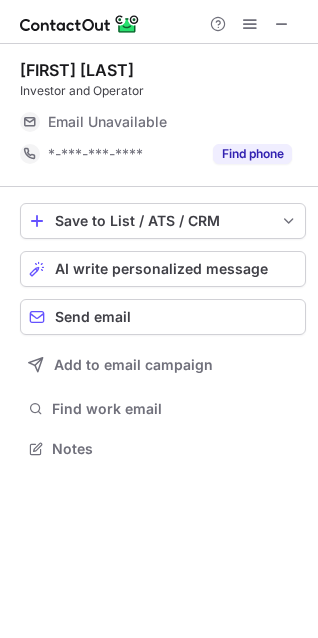 type 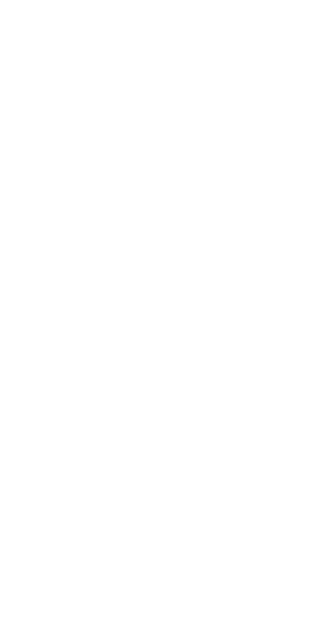 scroll, scrollTop: 0, scrollLeft: 0, axis: both 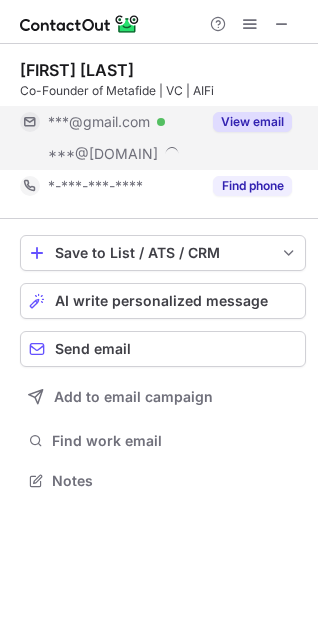 click on "View email" at bounding box center [252, 122] 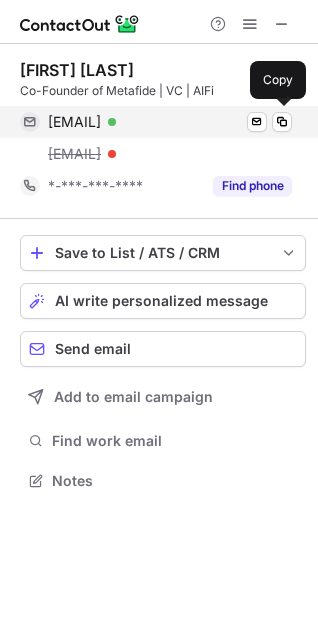 click on "crossmatt11@gmail.com Verified" at bounding box center [170, 122] 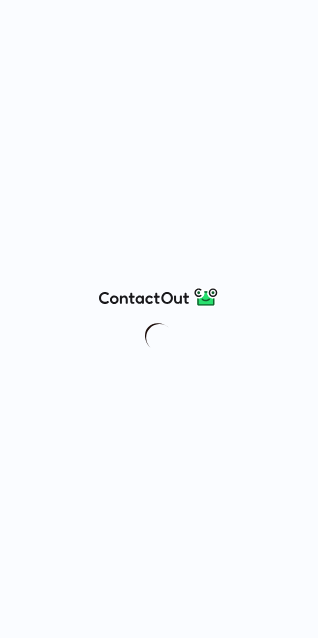 scroll, scrollTop: 0, scrollLeft: 0, axis: both 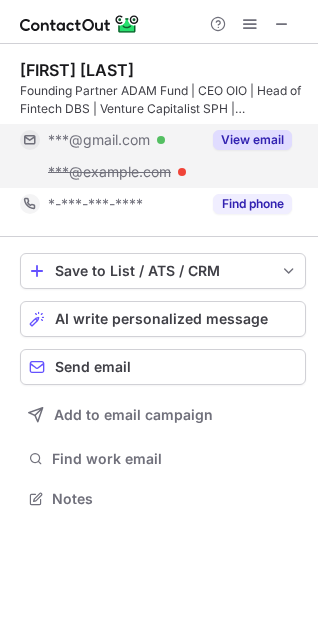 click on "View email" at bounding box center [252, 140] 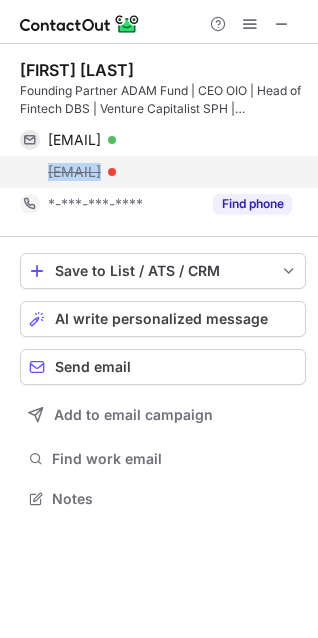 copy on "rudy@blockchainff.com" 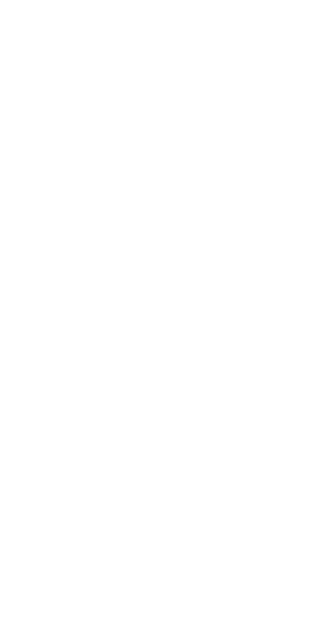scroll, scrollTop: 0, scrollLeft: 0, axis: both 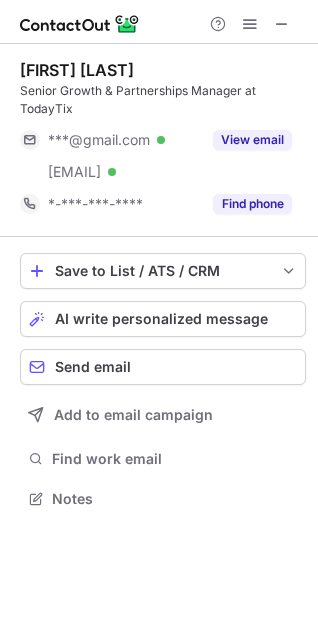 click on "View email" at bounding box center (252, 140) 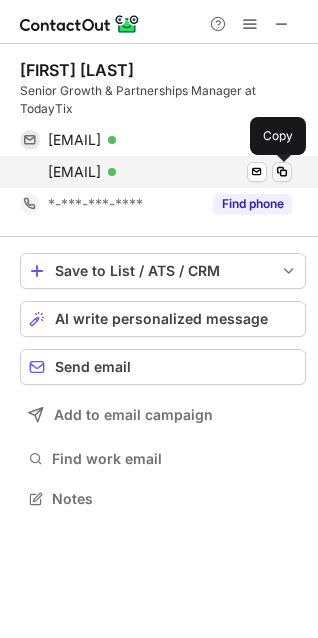 click at bounding box center [282, 172] 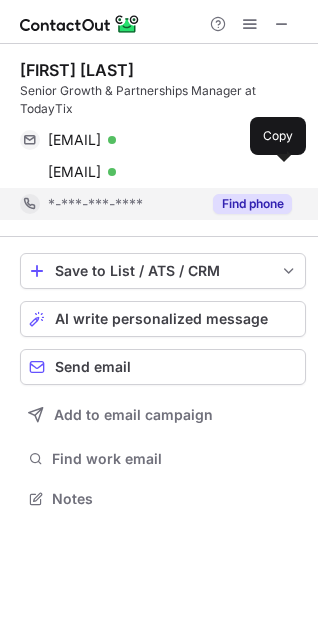 type 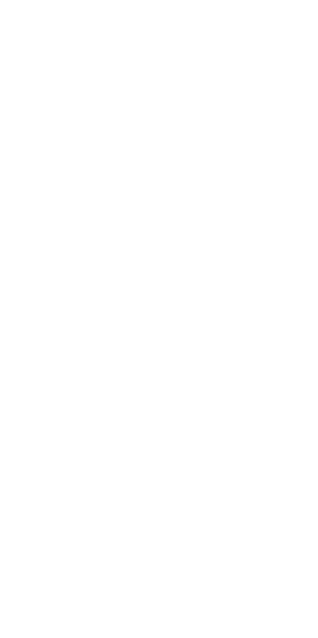 scroll, scrollTop: 0, scrollLeft: 0, axis: both 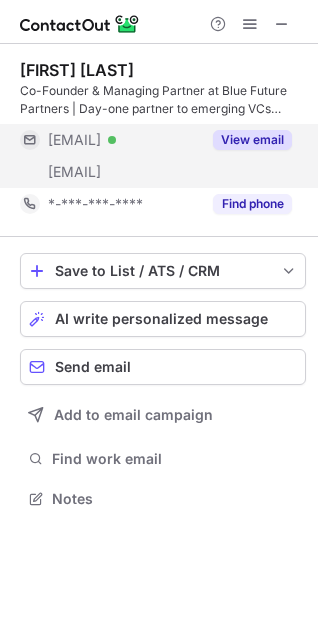 click on "View email" at bounding box center [252, 140] 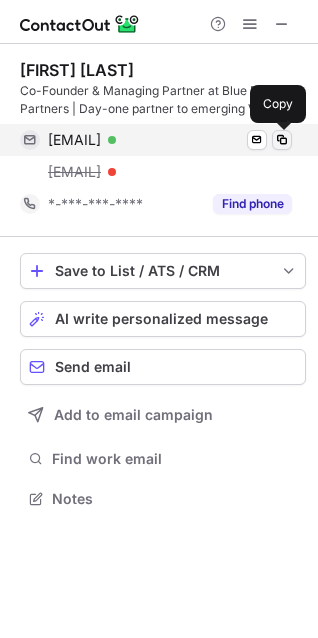 click at bounding box center [282, 140] 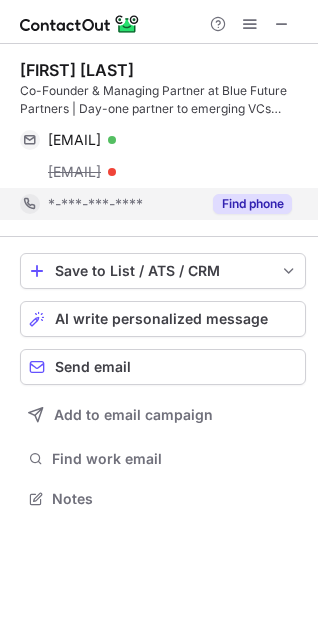 type 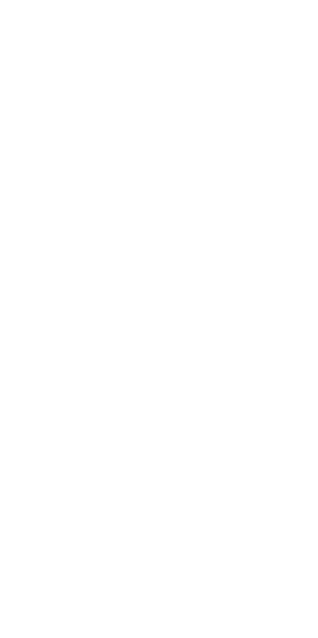 scroll, scrollTop: 0, scrollLeft: 0, axis: both 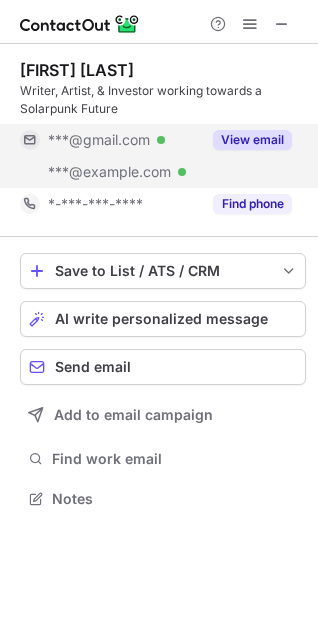 click on "View email" at bounding box center (246, 140) 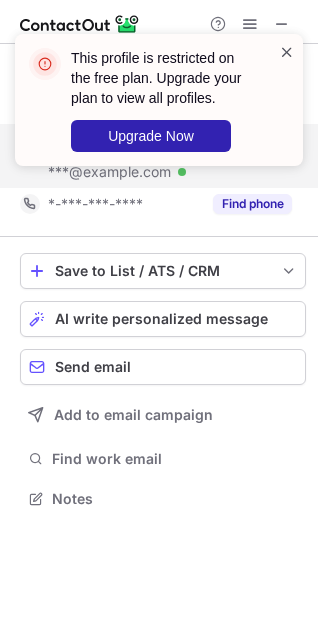 click at bounding box center (287, 52) 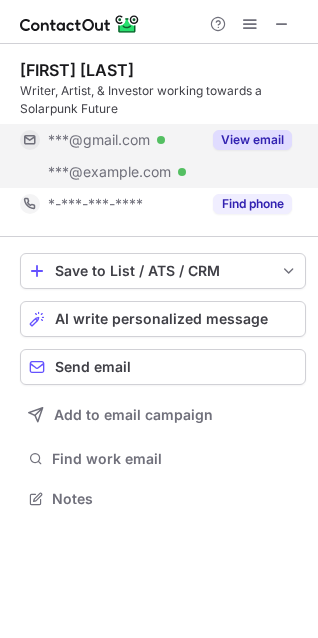 click on "This profile is restricted on the free plan. Upgrade your plan to view all profiles. Upgrade Now" at bounding box center (159, 108) 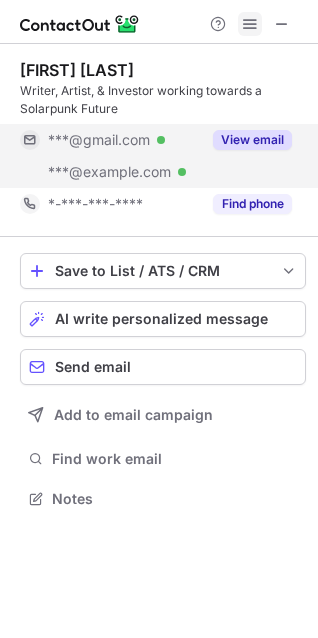 click at bounding box center (250, 24) 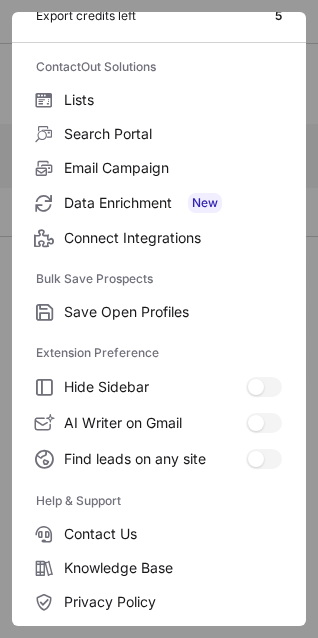 scroll, scrollTop: 195, scrollLeft: 0, axis: vertical 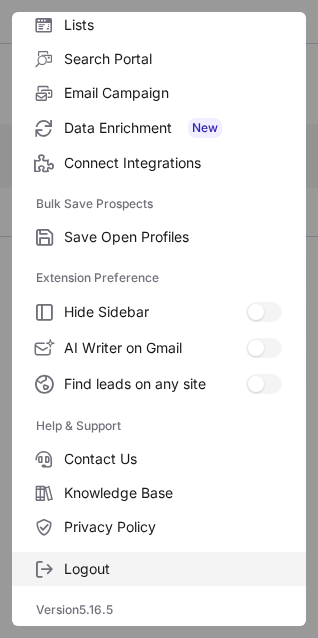 click on "Logout" at bounding box center [159, 569] 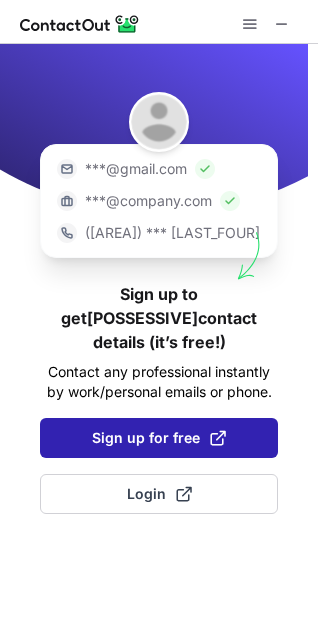 click at bounding box center [218, 438] 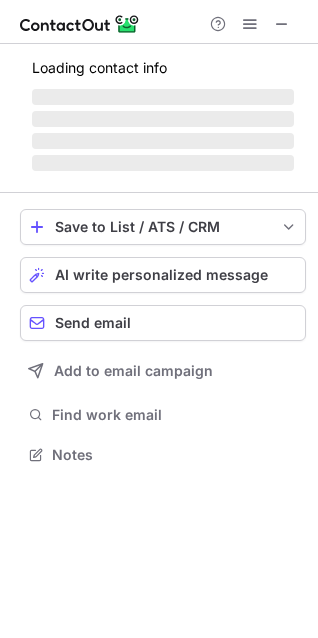 scroll, scrollTop: 10, scrollLeft: 10, axis: both 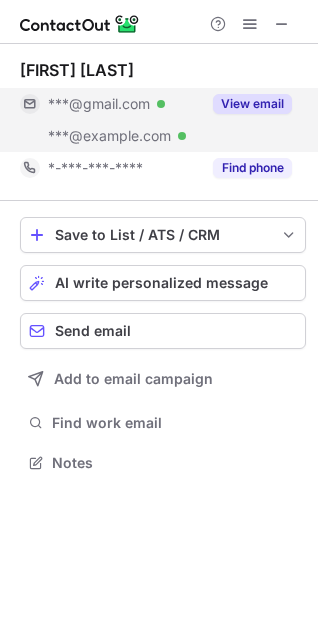 click on "View email" at bounding box center [252, 104] 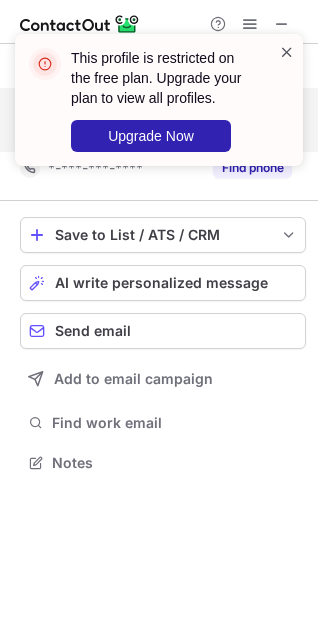 click at bounding box center [287, 52] 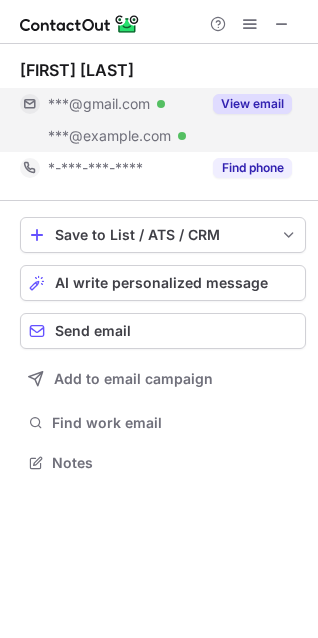 click on "This profile is restricted on the free plan. Upgrade your plan to view all profiles. Upgrade Now" at bounding box center [159, 108] 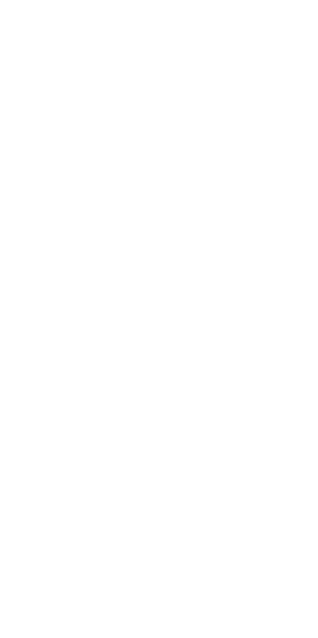 scroll, scrollTop: 0, scrollLeft: 0, axis: both 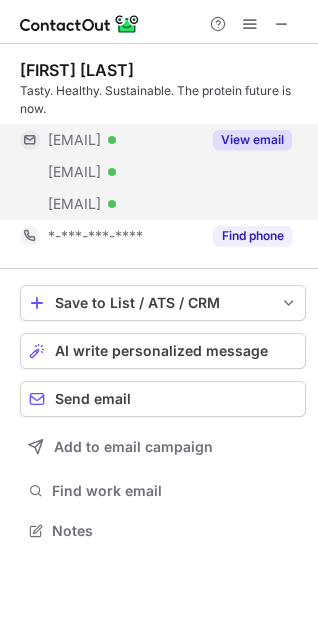 click on "View email" at bounding box center [252, 140] 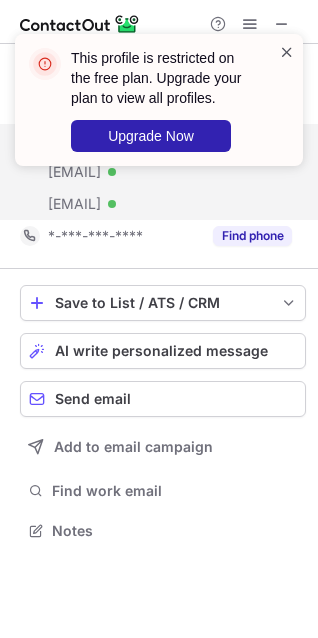 click at bounding box center (287, 52) 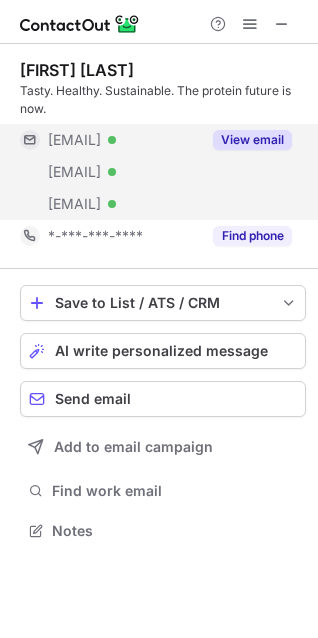 click on "This profile is restricted on the free plan. Upgrade your plan to view all profiles. Upgrade Now" at bounding box center (159, 108) 